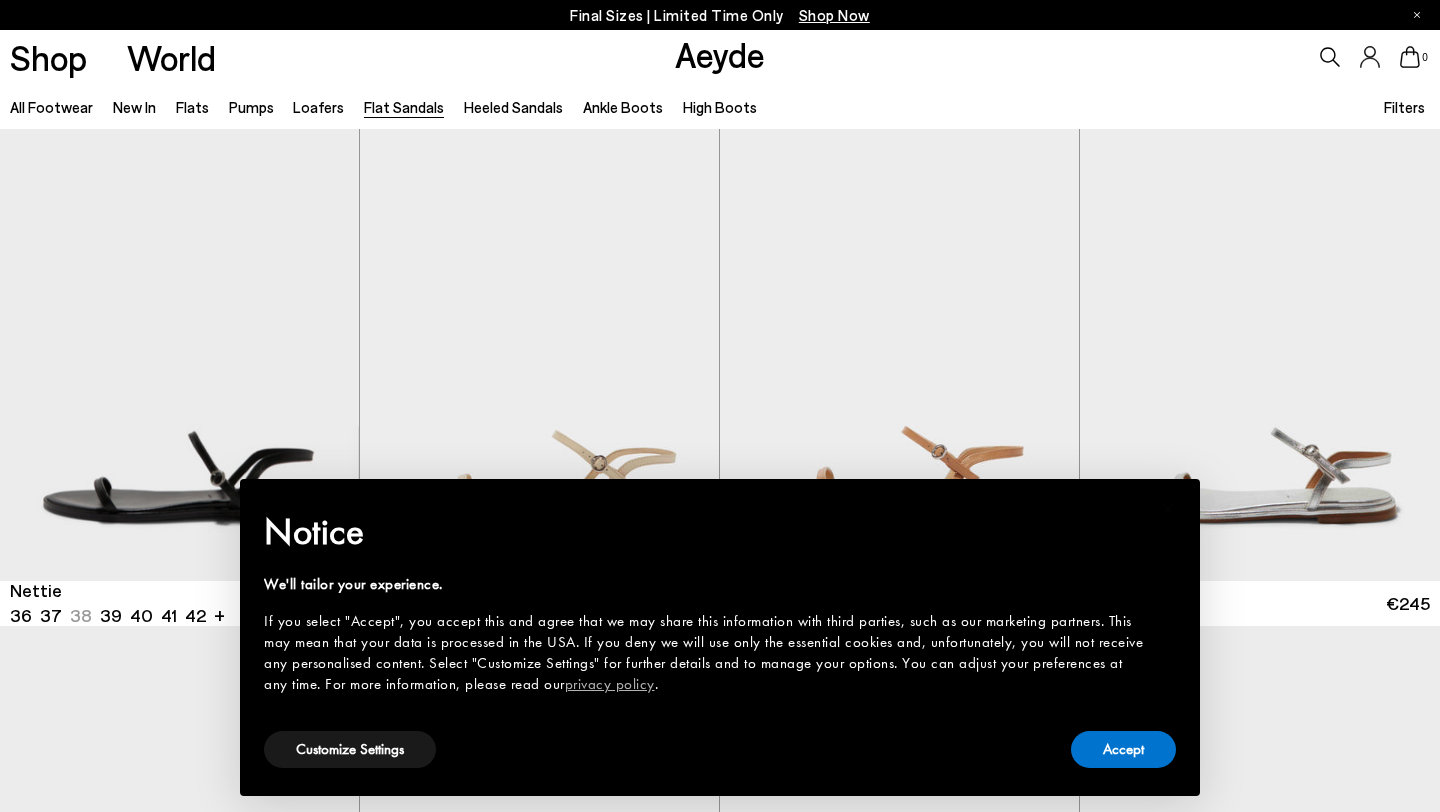 scroll, scrollTop: 0, scrollLeft: 0, axis: both 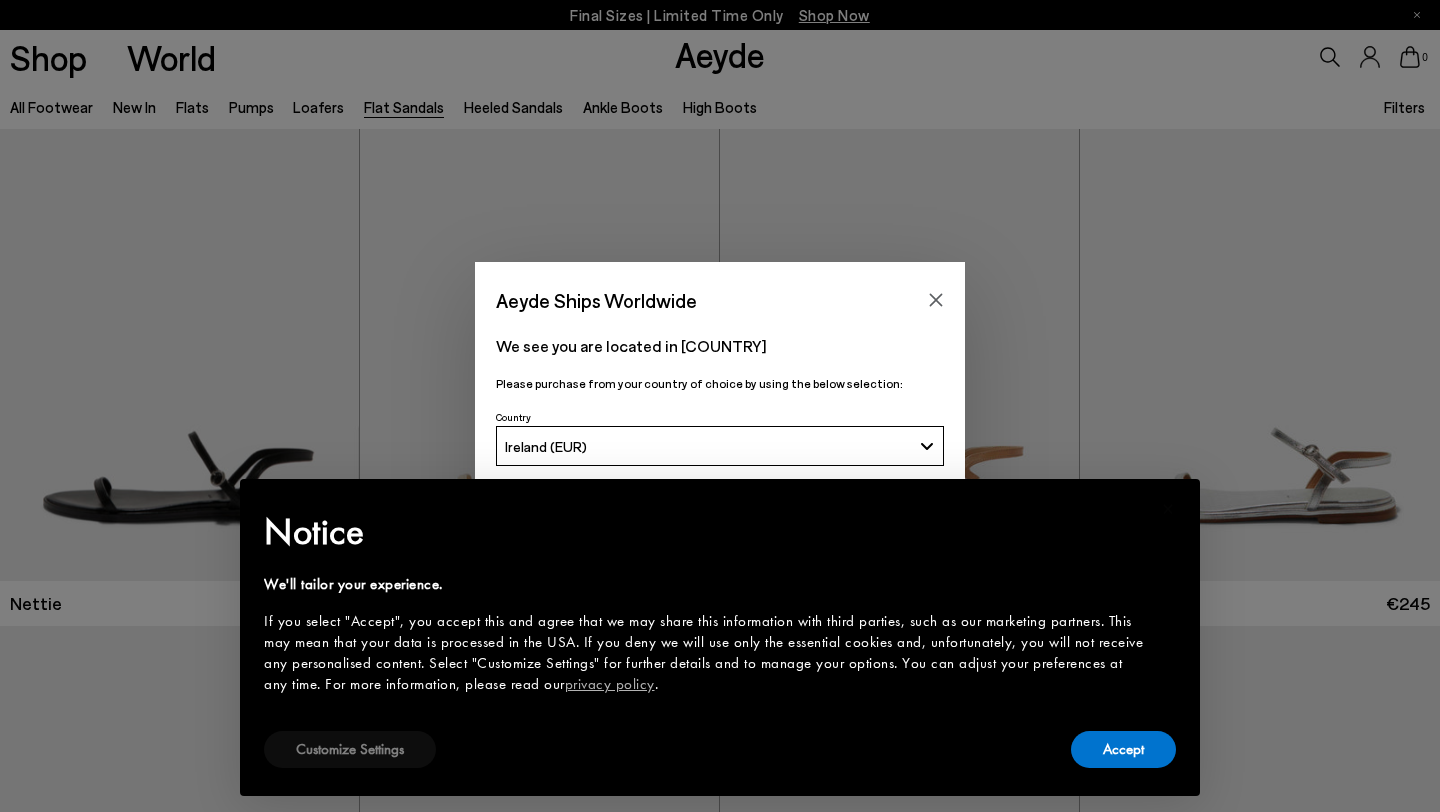 click on "Customize Settings" at bounding box center (350, 749) 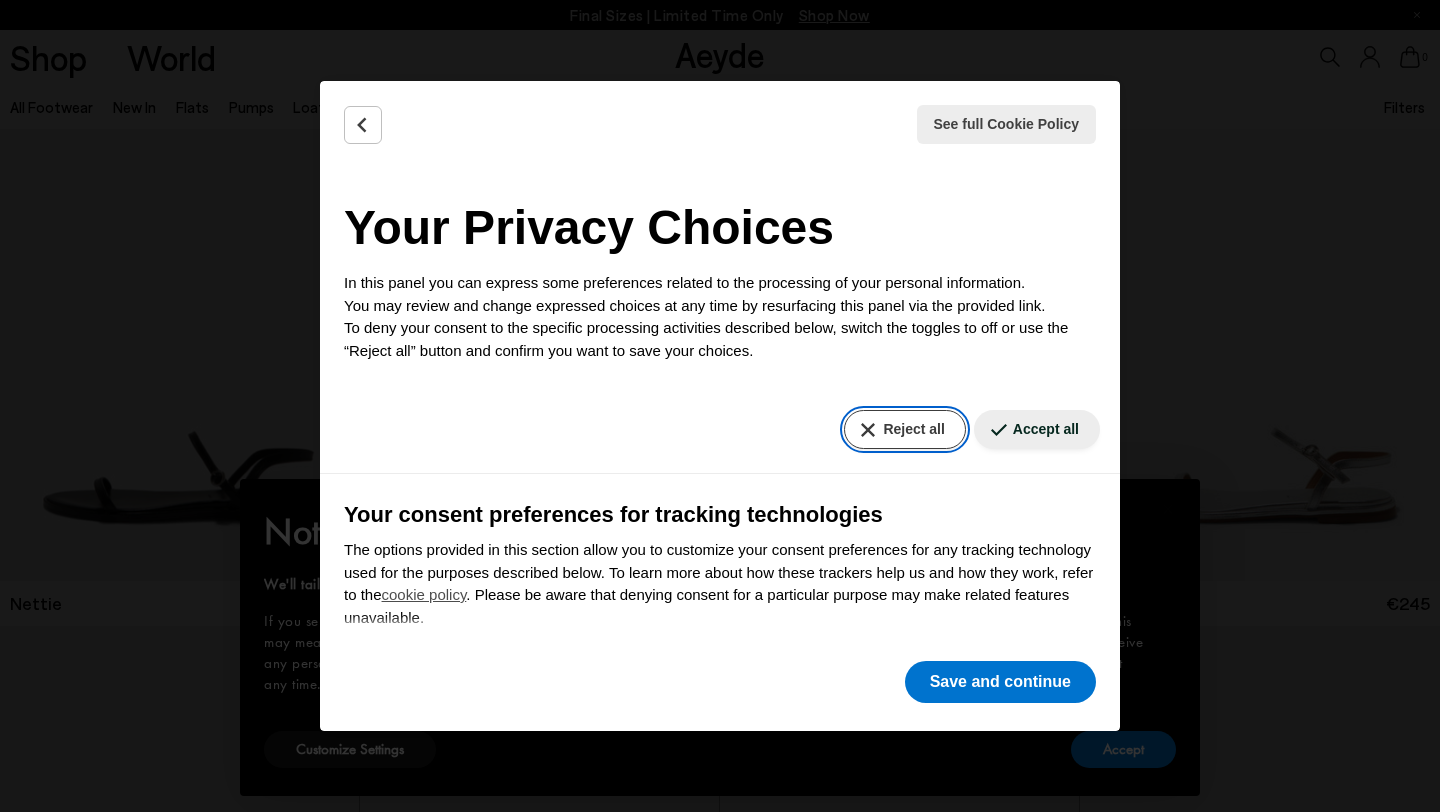 click on "Reject all" at bounding box center (904, 429) 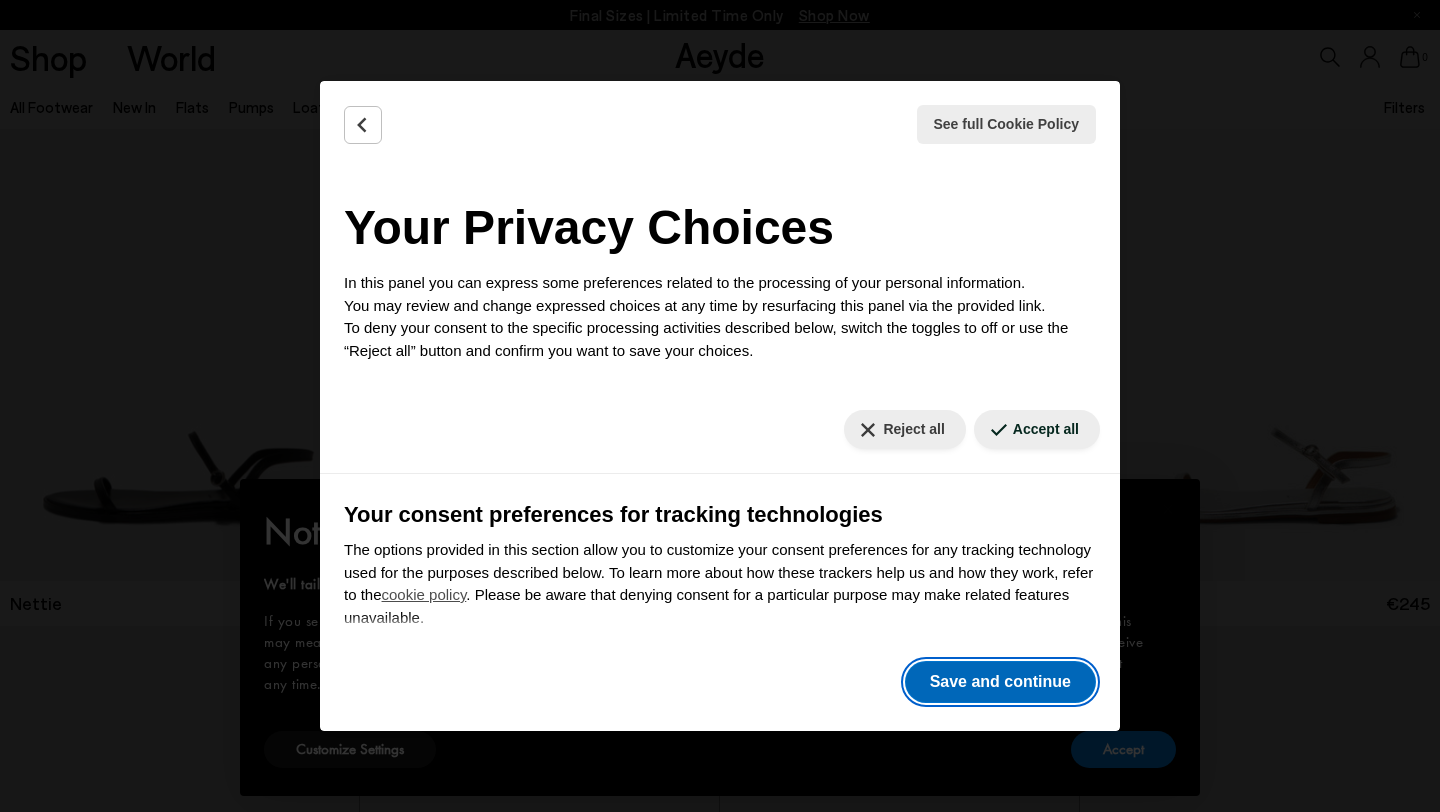 click on "Save and continue" at bounding box center (1000, 682) 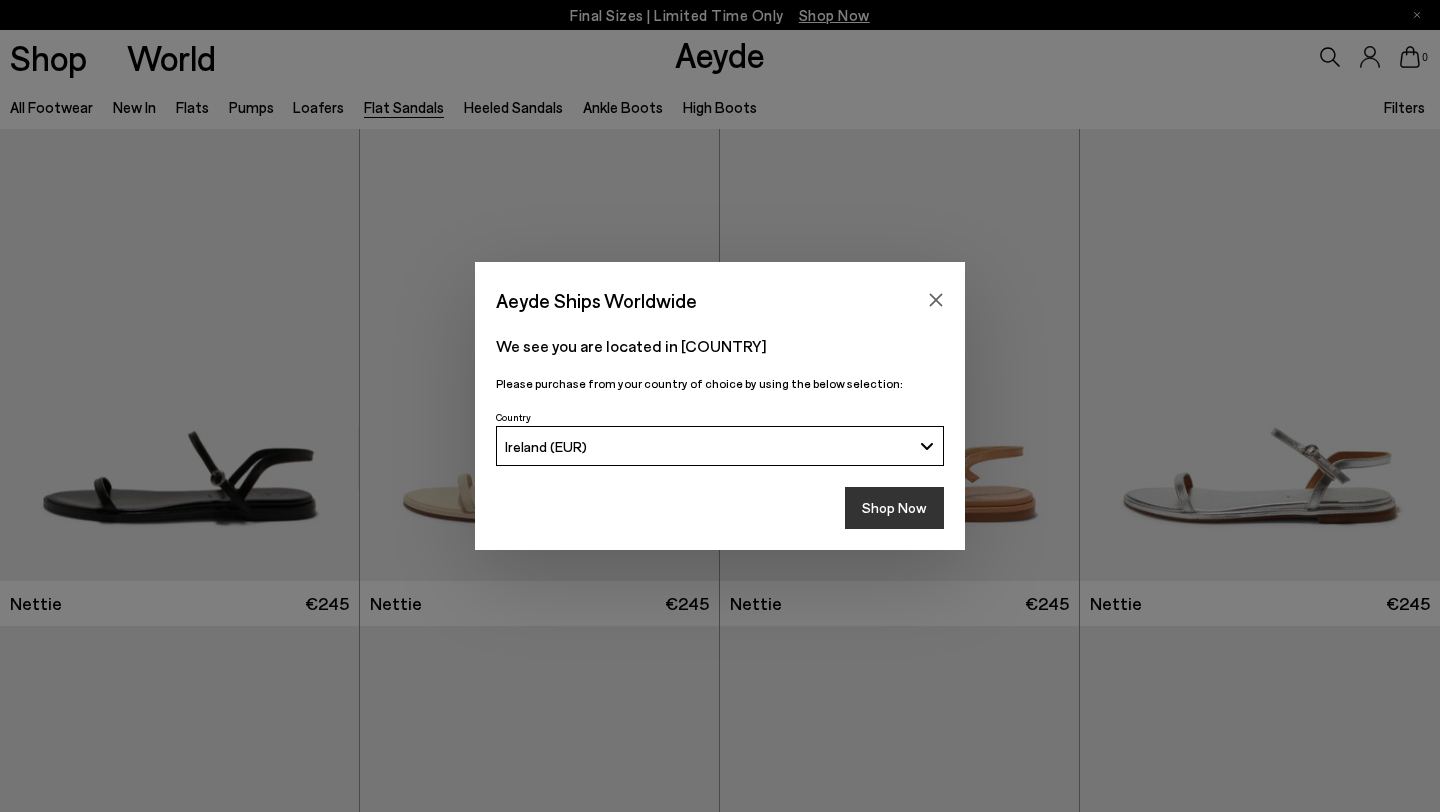 click on "Shop Now" at bounding box center (894, 508) 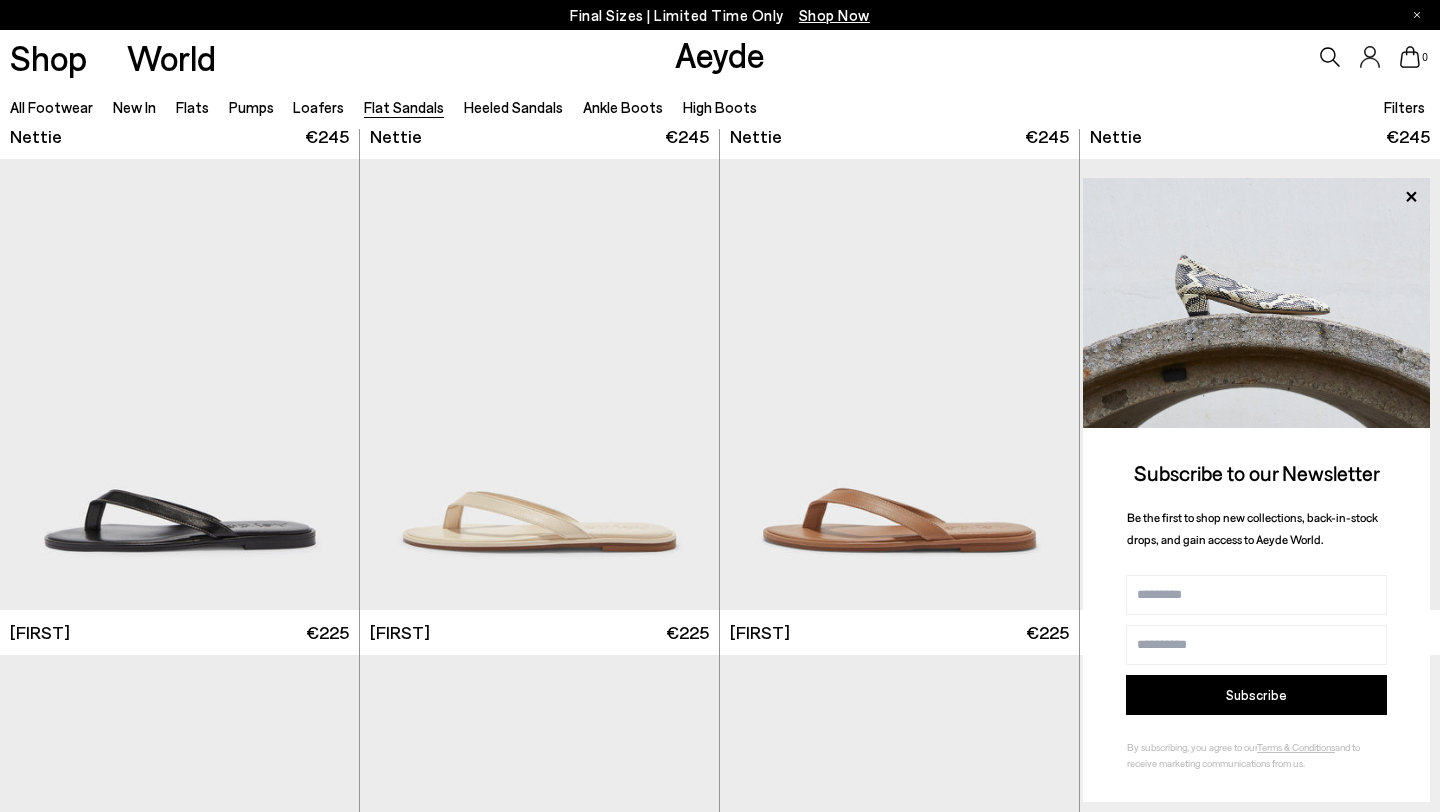 scroll, scrollTop: 484, scrollLeft: 0, axis: vertical 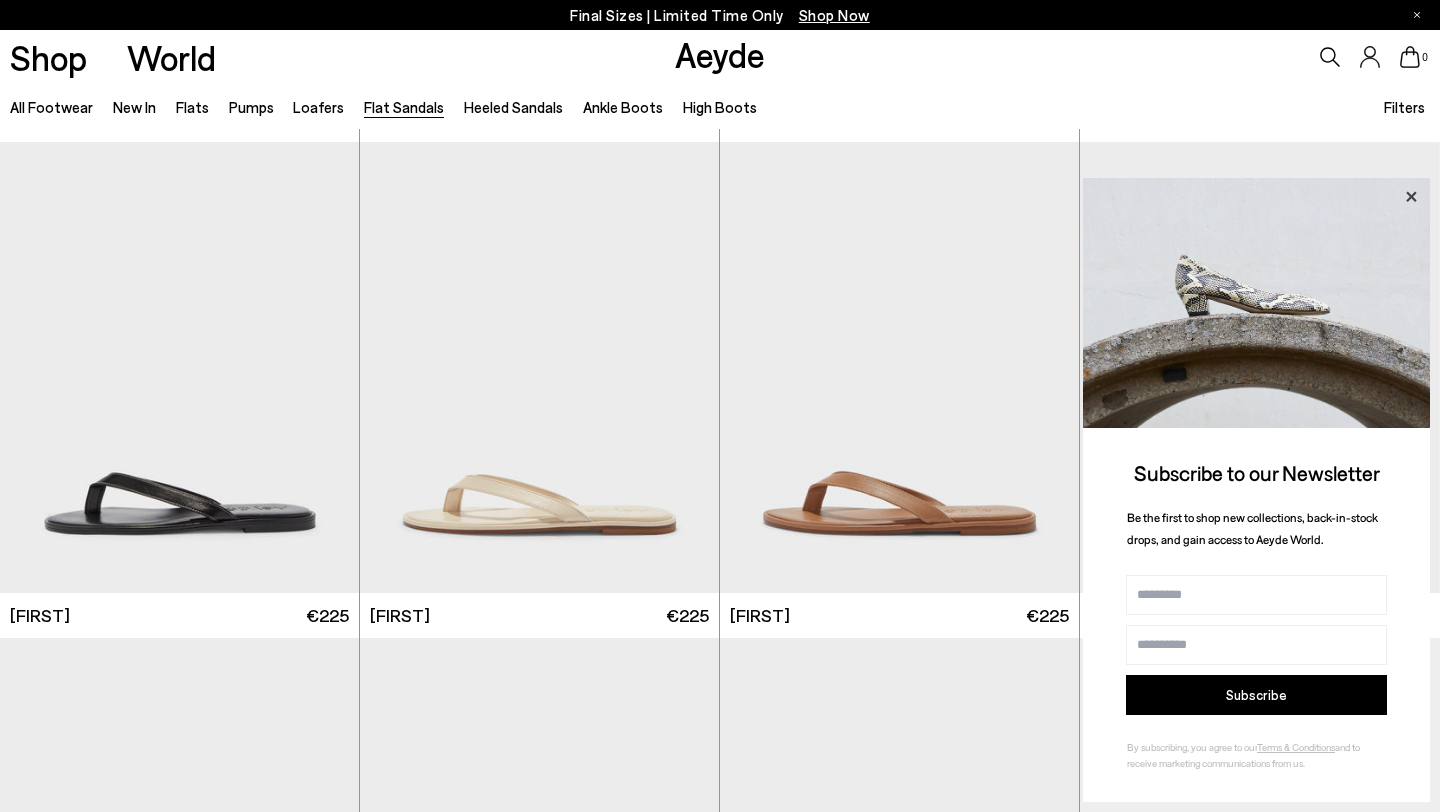 click 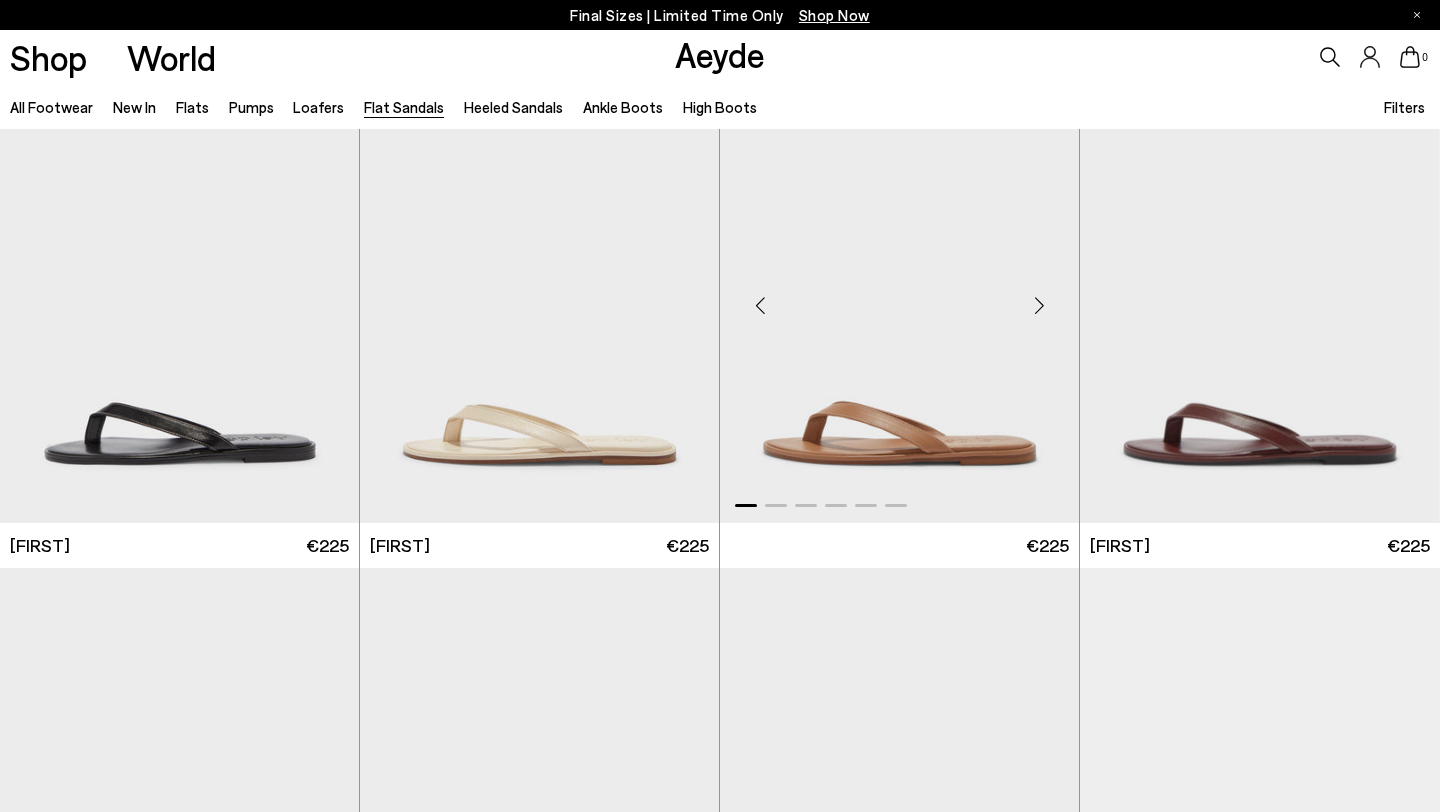 scroll, scrollTop: 0, scrollLeft: 0, axis: both 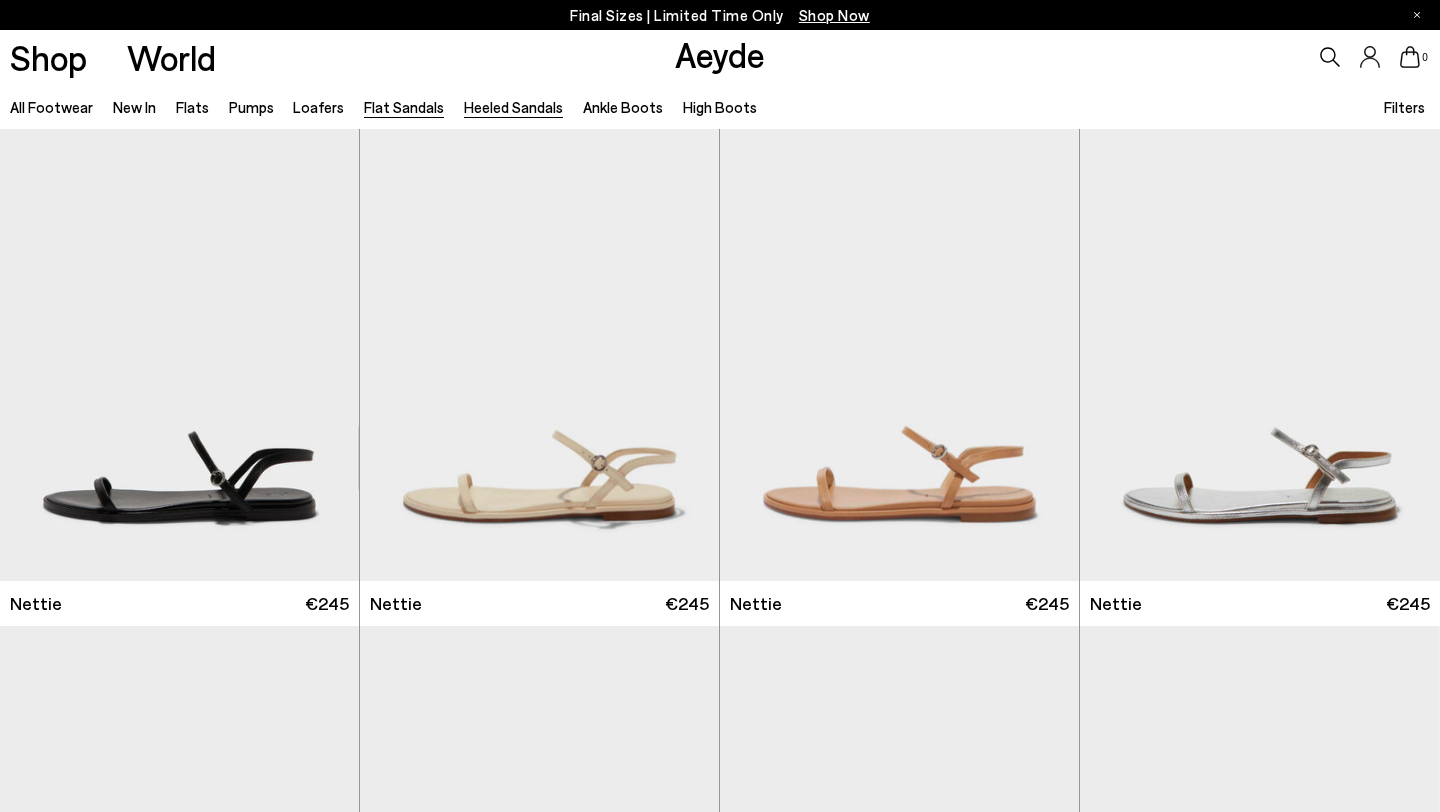 click on "Heeled Sandals" at bounding box center (513, 107) 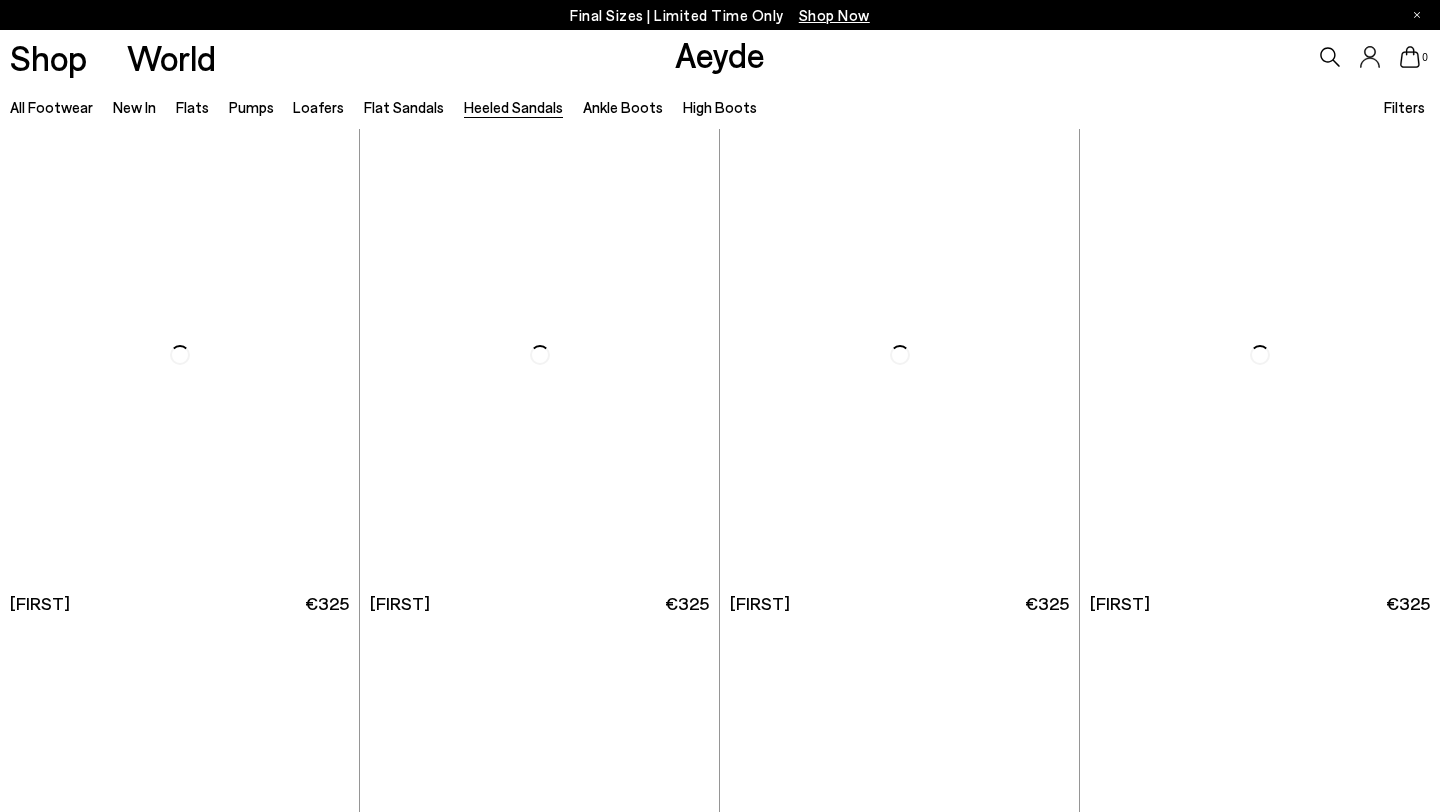 scroll, scrollTop: 0, scrollLeft: 0, axis: both 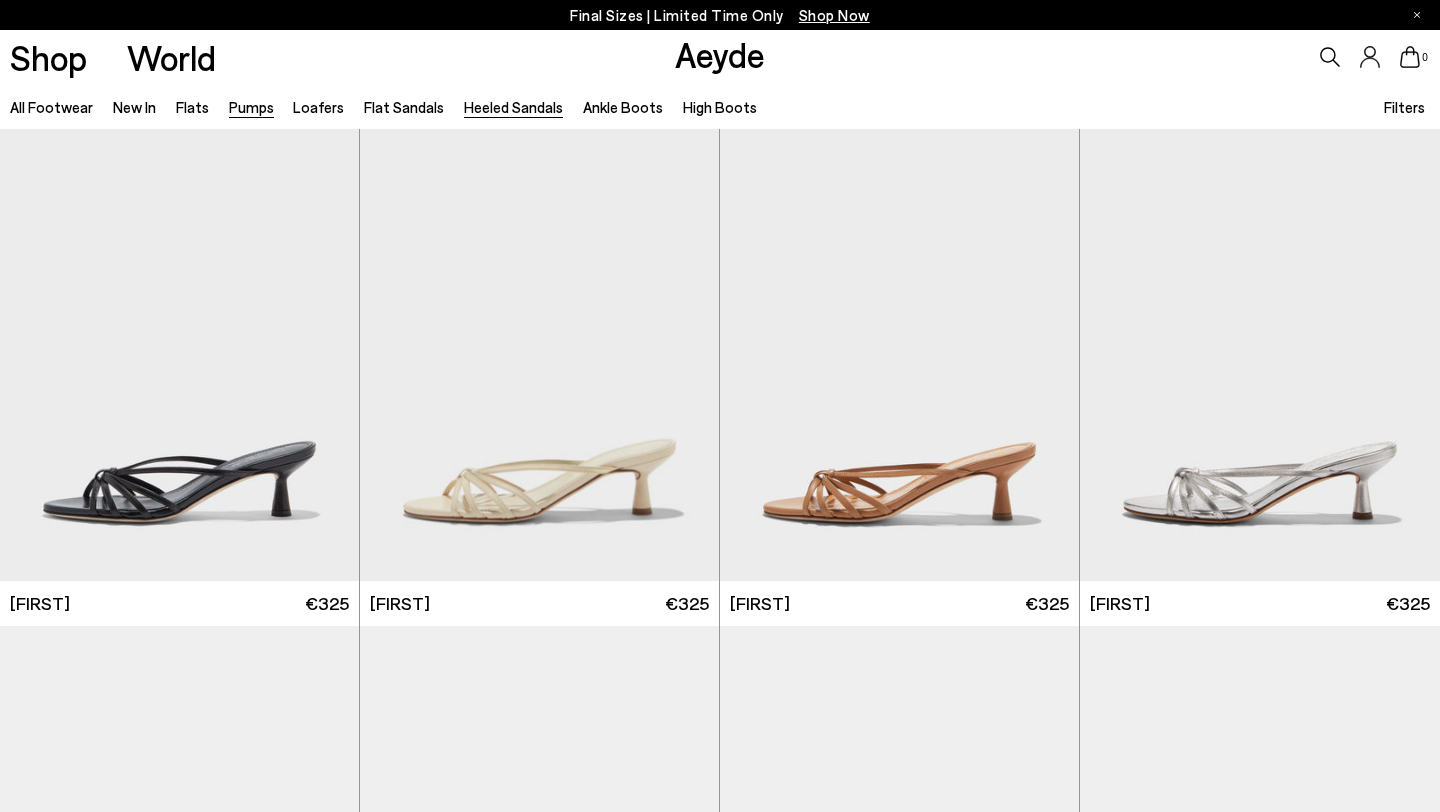 click on "Pumps" at bounding box center [251, 107] 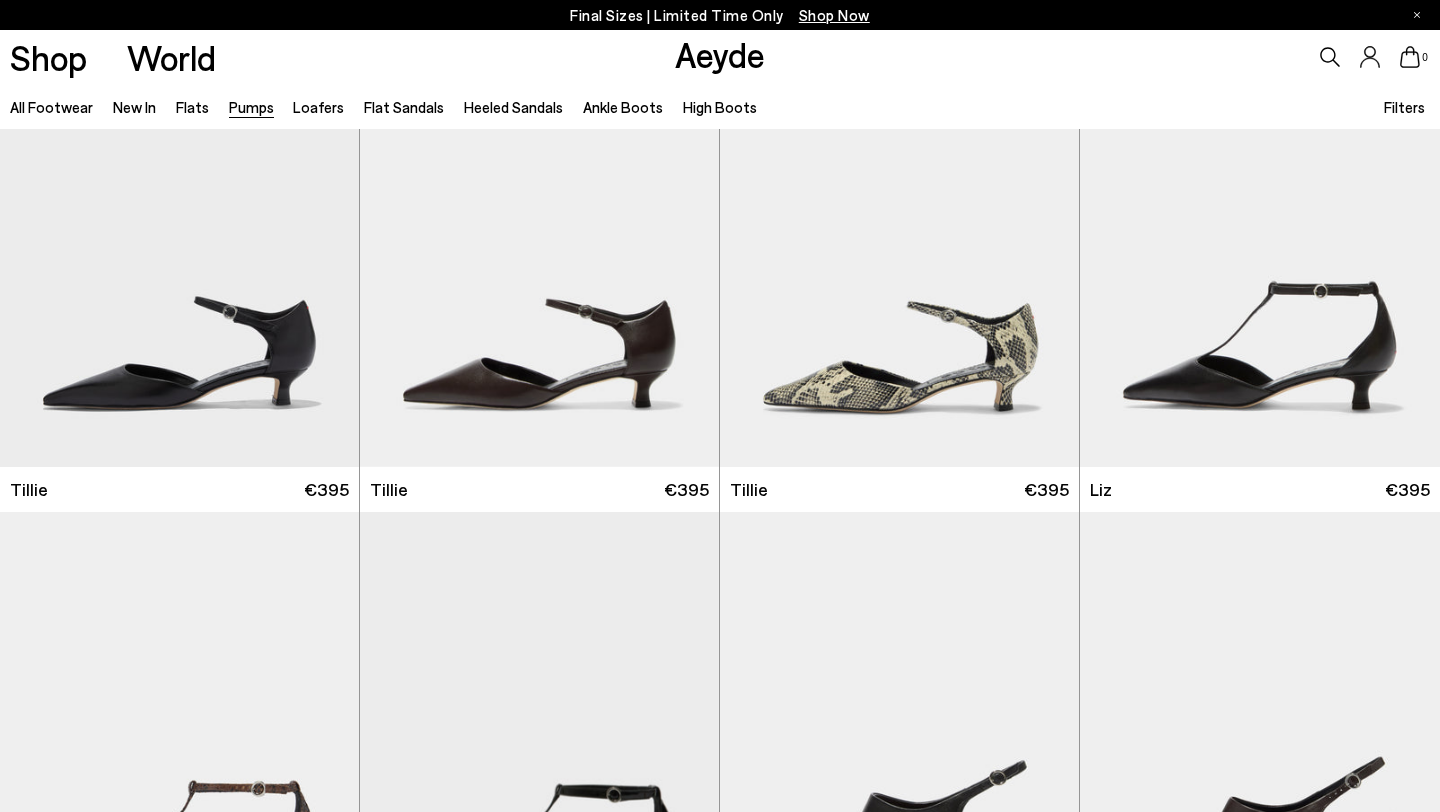 scroll, scrollTop: 670, scrollLeft: 0, axis: vertical 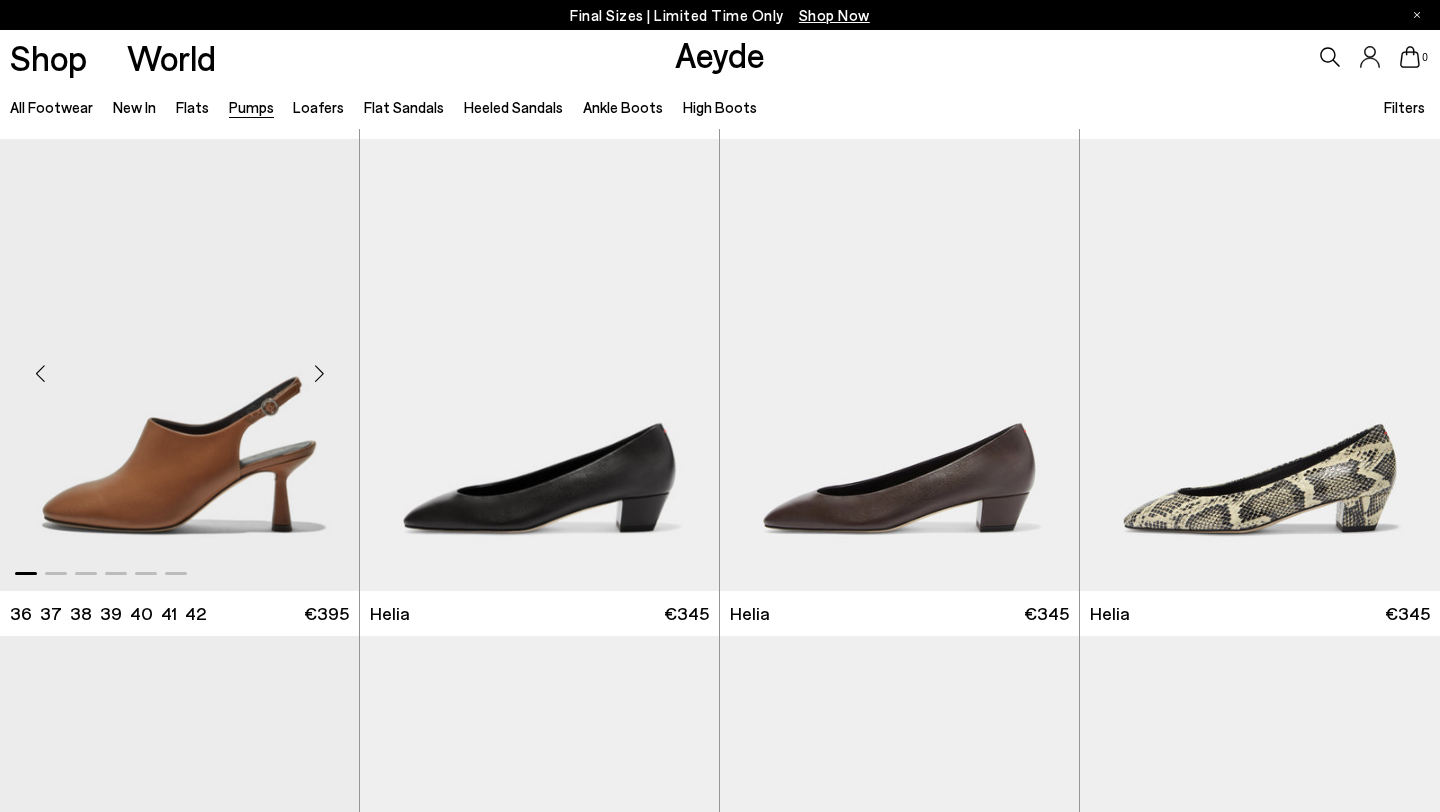 click at bounding box center (179, 364) 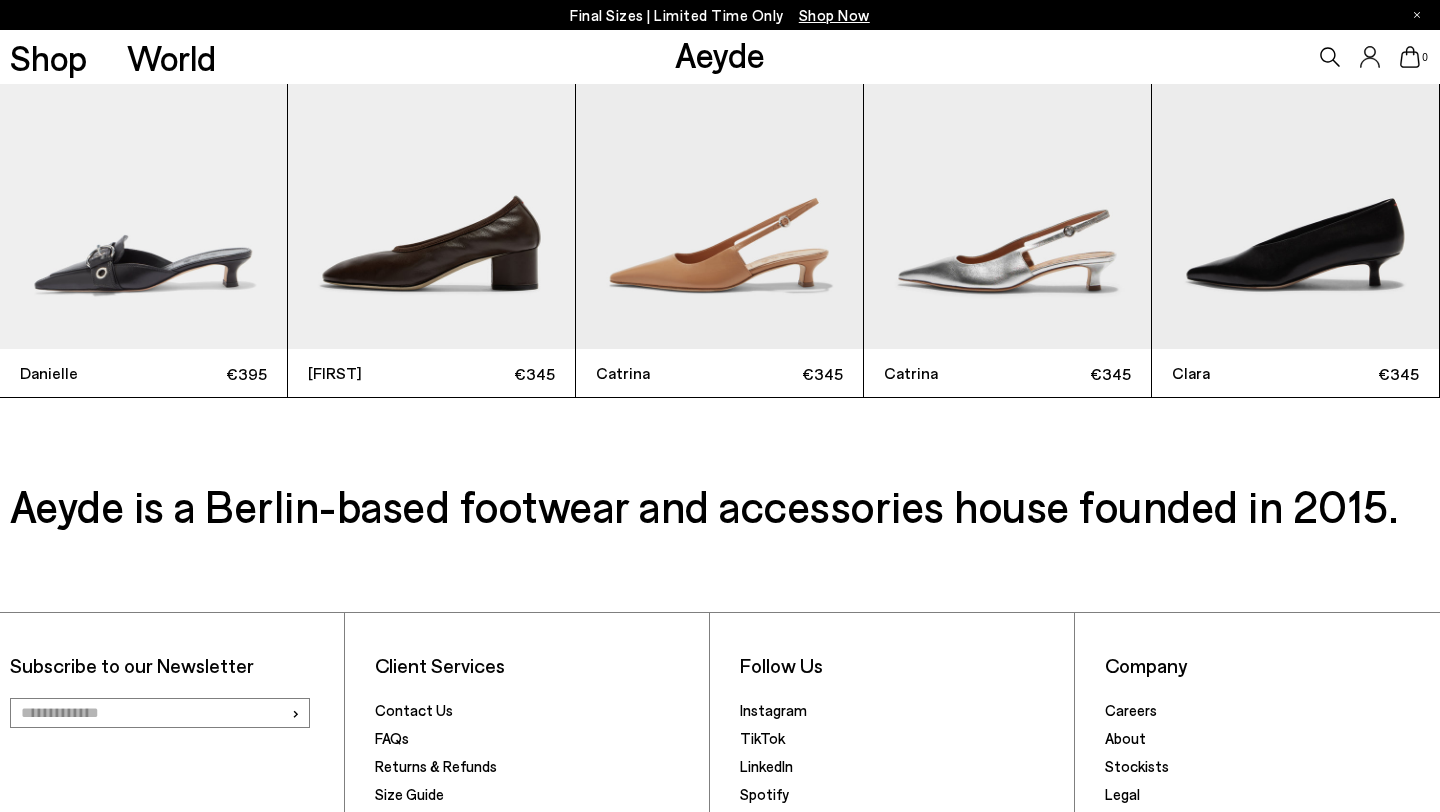 scroll, scrollTop: 4523, scrollLeft: 0, axis: vertical 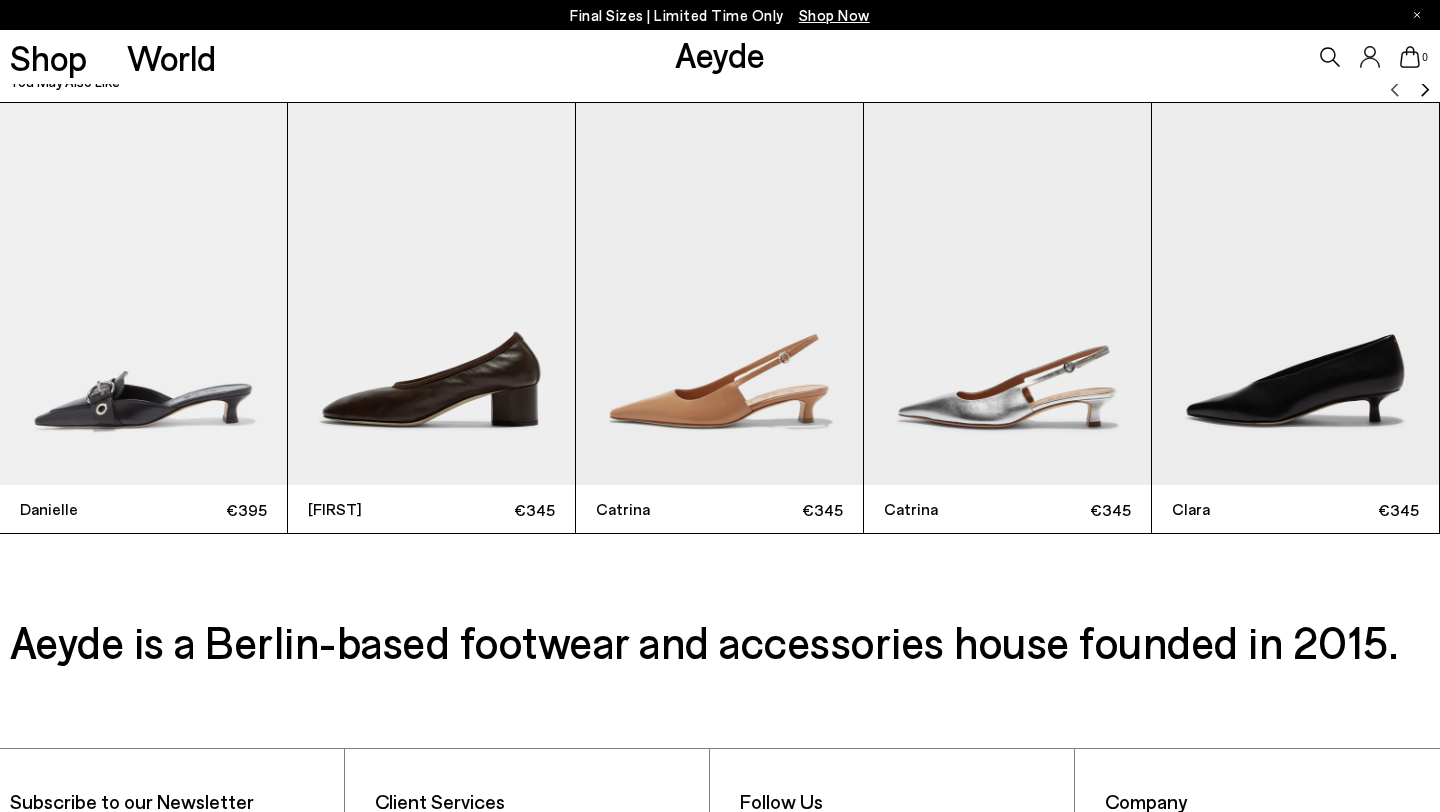 click at bounding box center (719, 294) 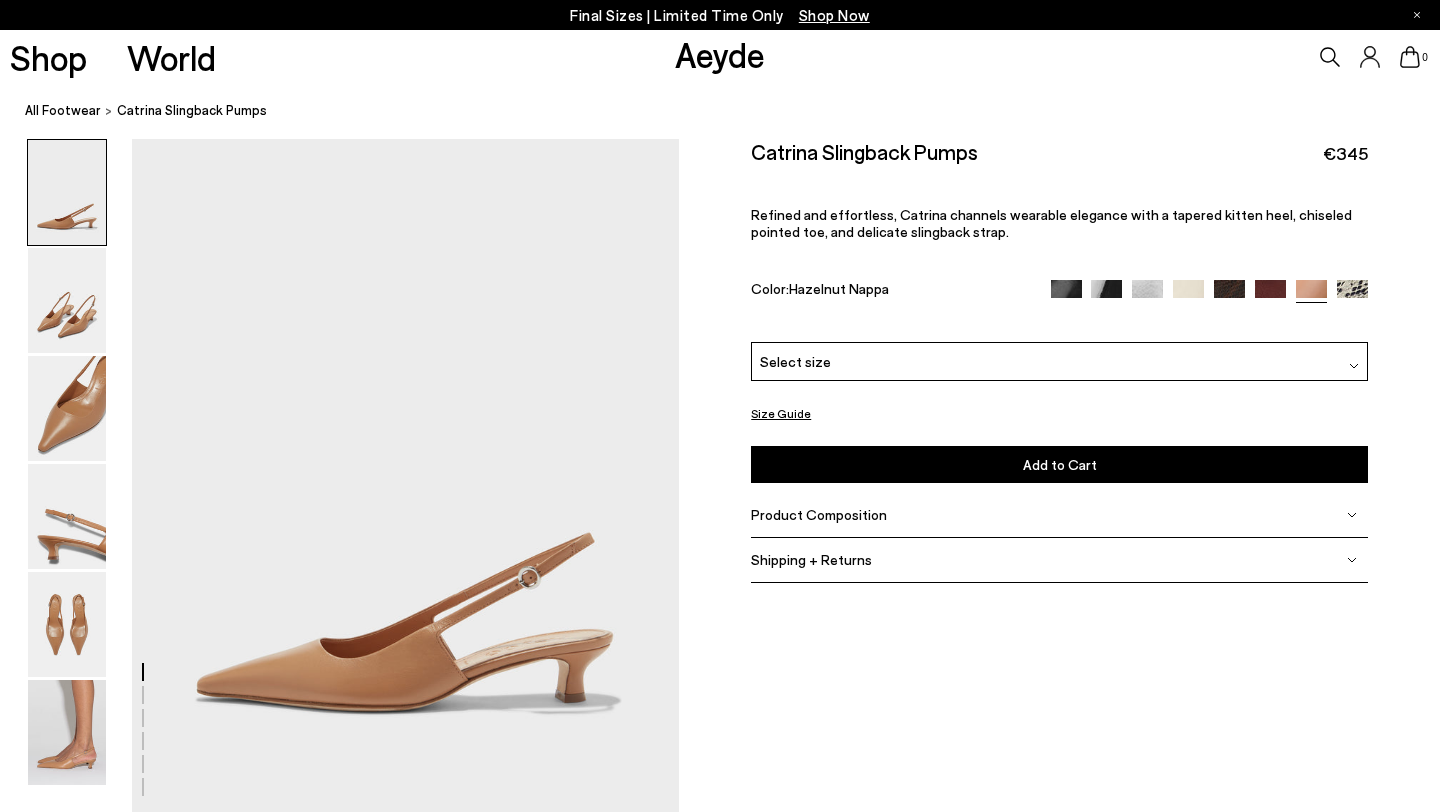 scroll, scrollTop: 0, scrollLeft: 0, axis: both 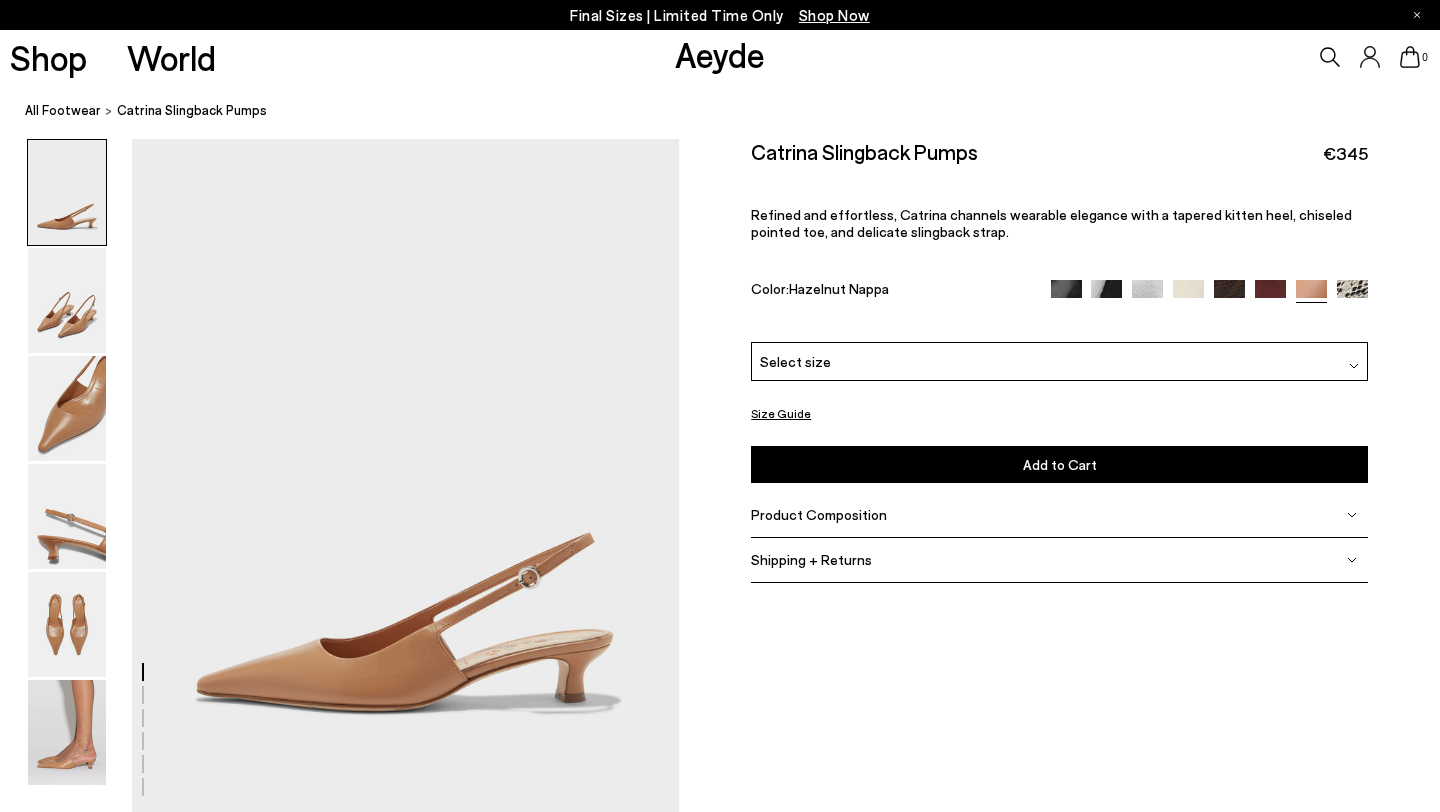 click at bounding box center [1270, 295] 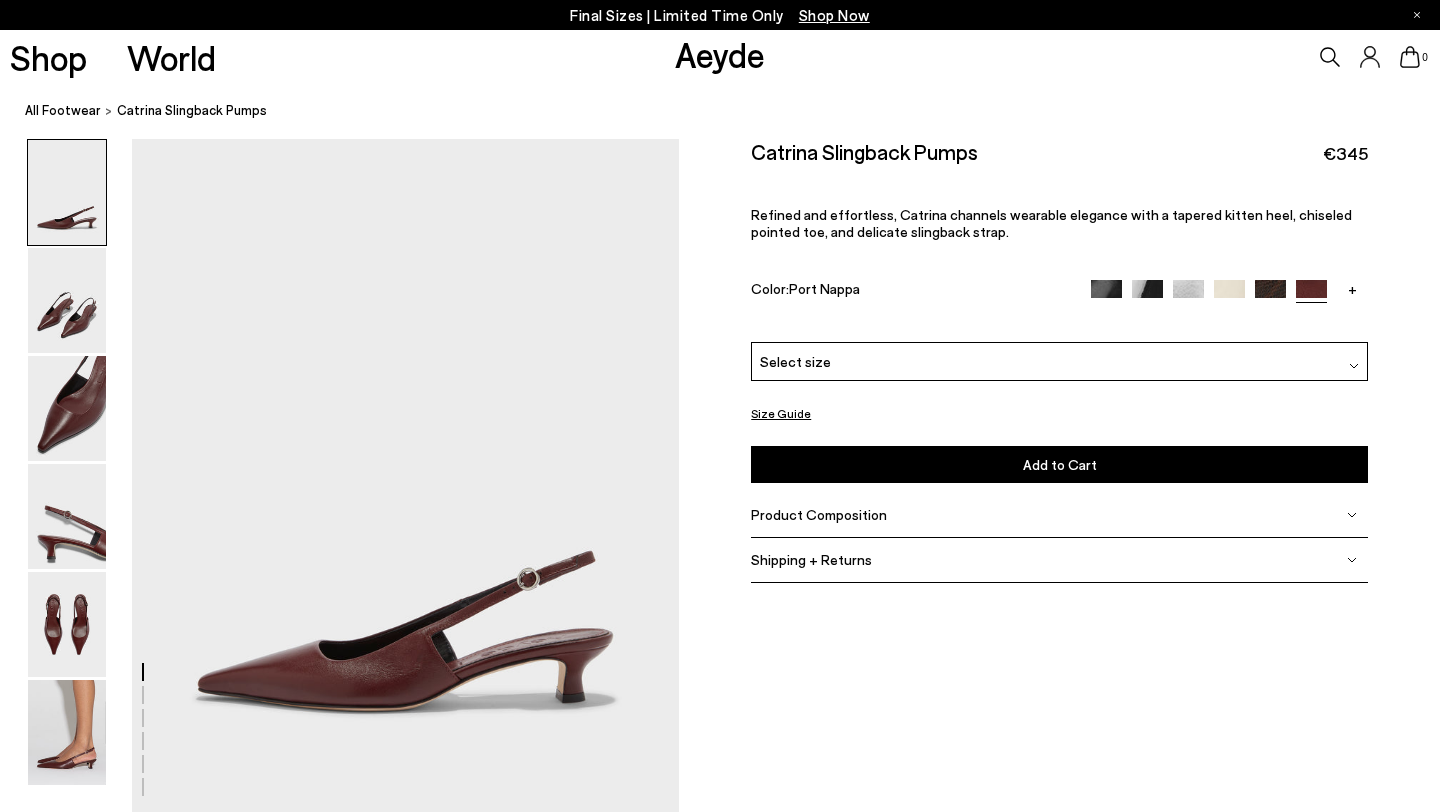 scroll, scrollTop: 0, scrollLeft: 0, axis: both 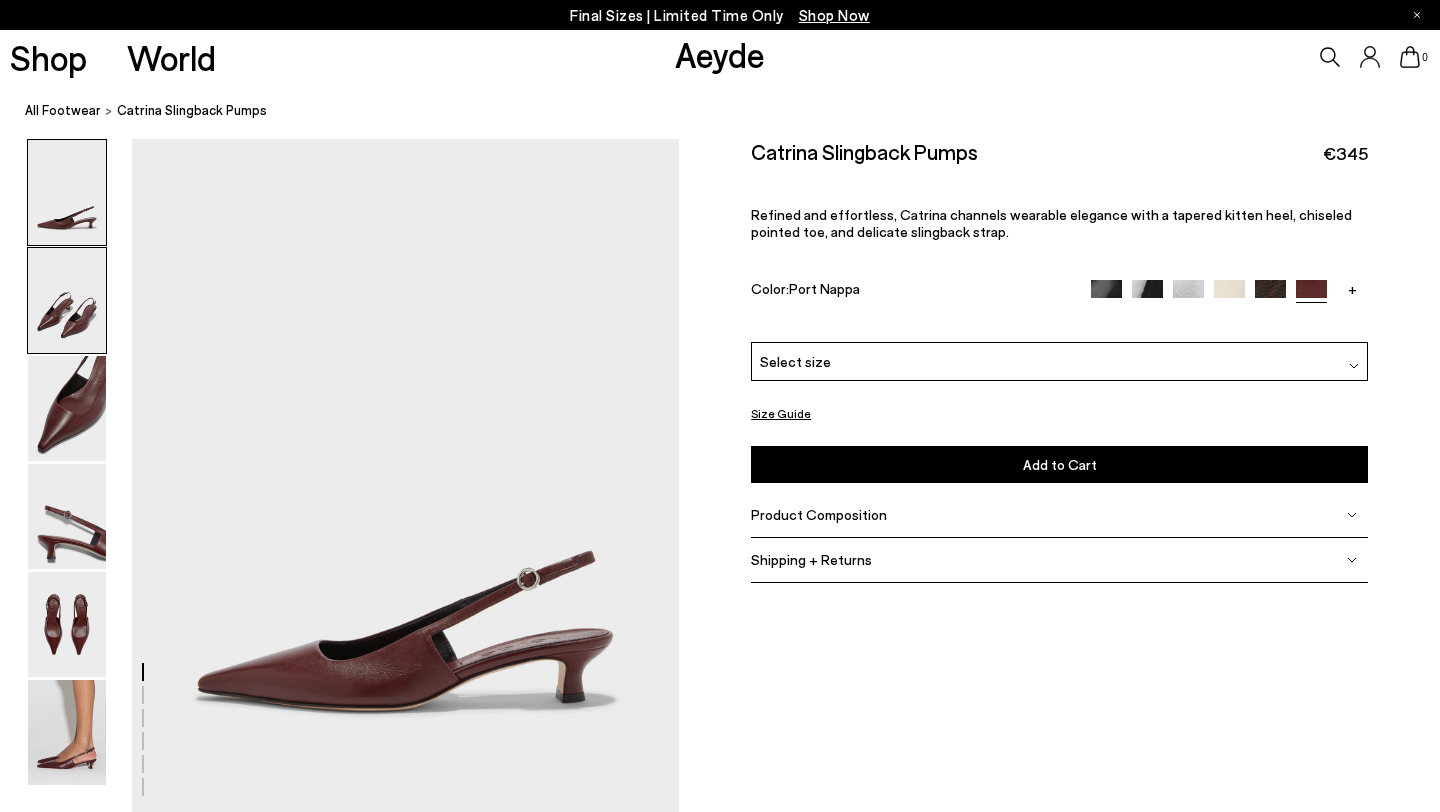 click at bounding box center (67, 300) 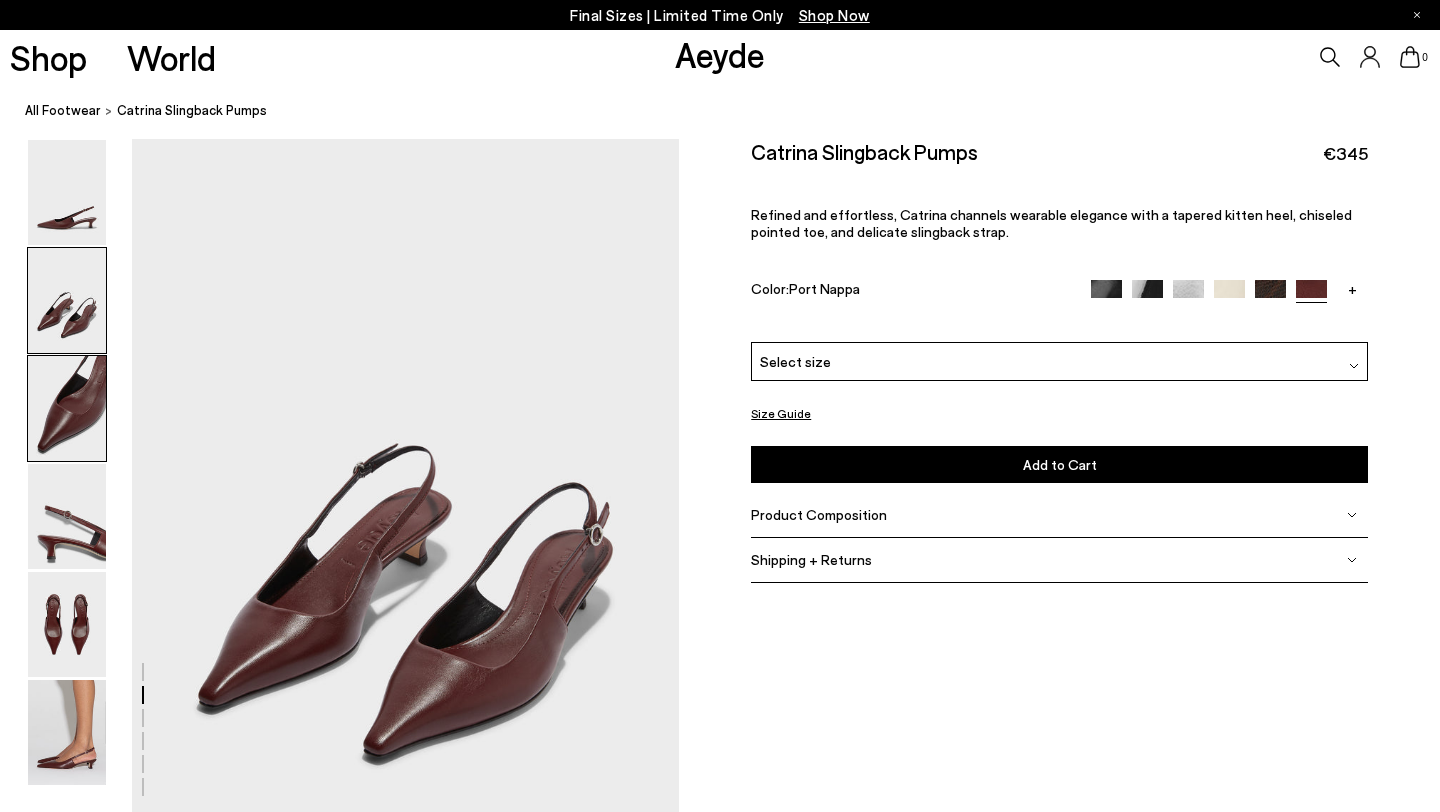 click at bounding box center [67, 408] 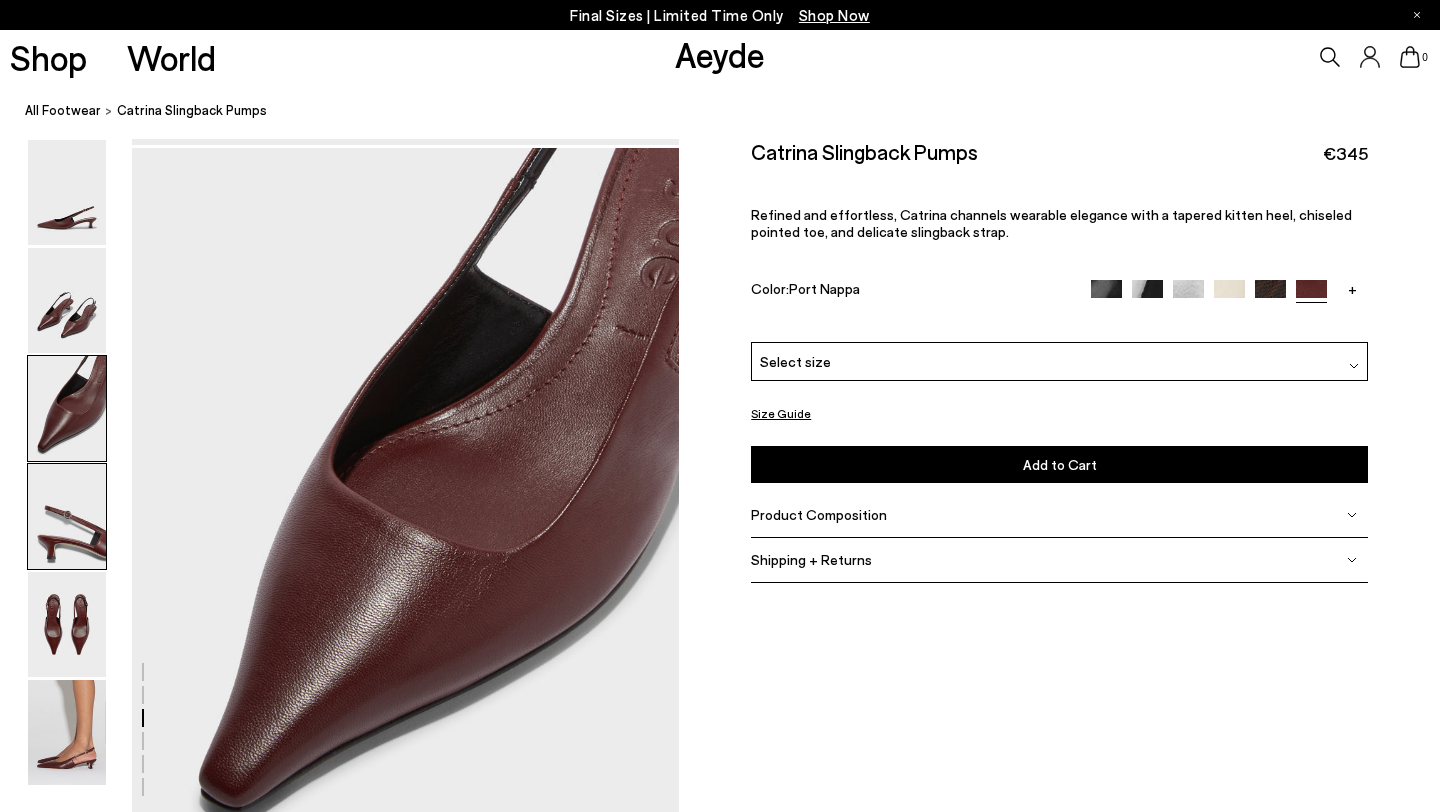 scroll, scrollTop: 1411, scrollLeft: 0, axis: vertical 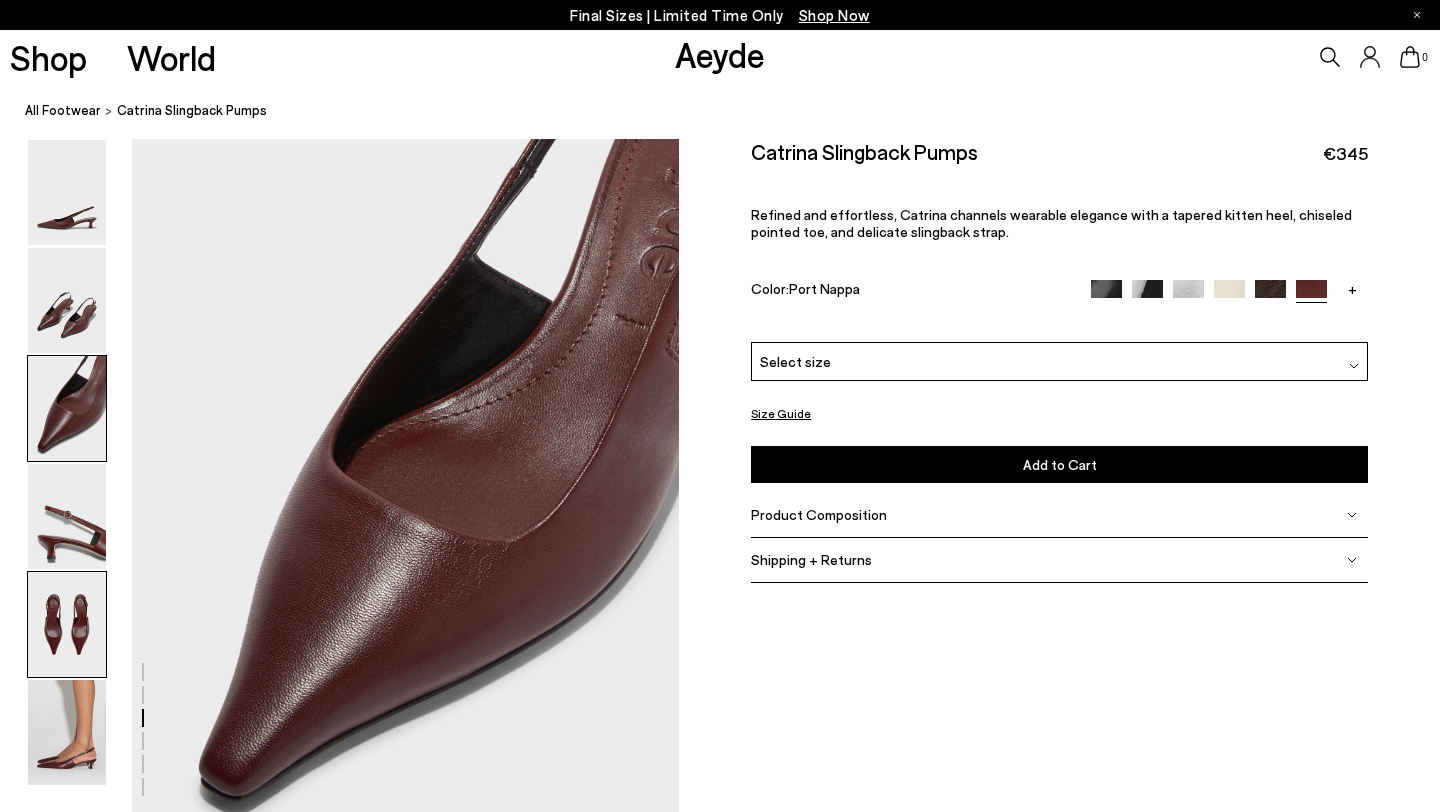 click at bounding box center [67, 624] 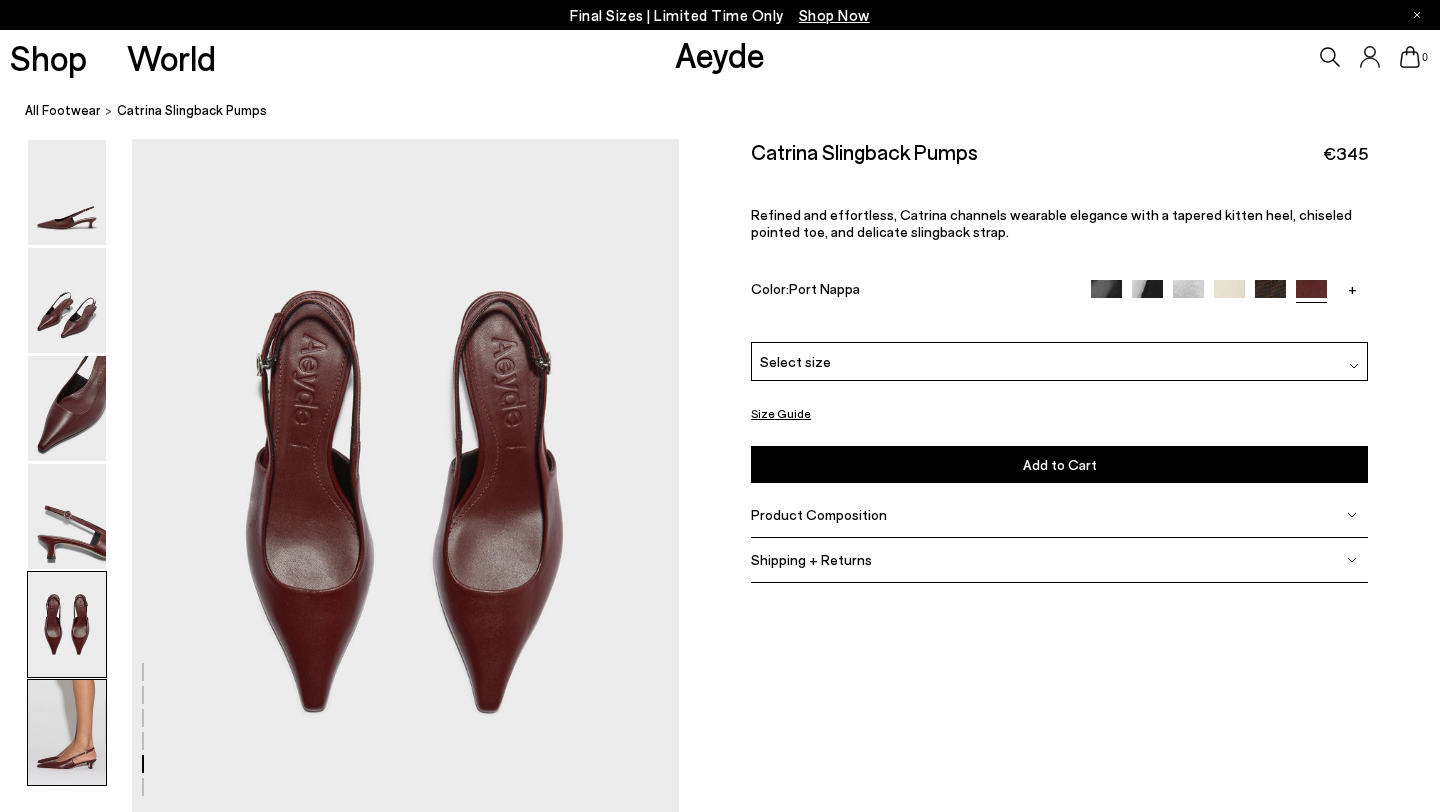 click at bounding box center (67, 732) 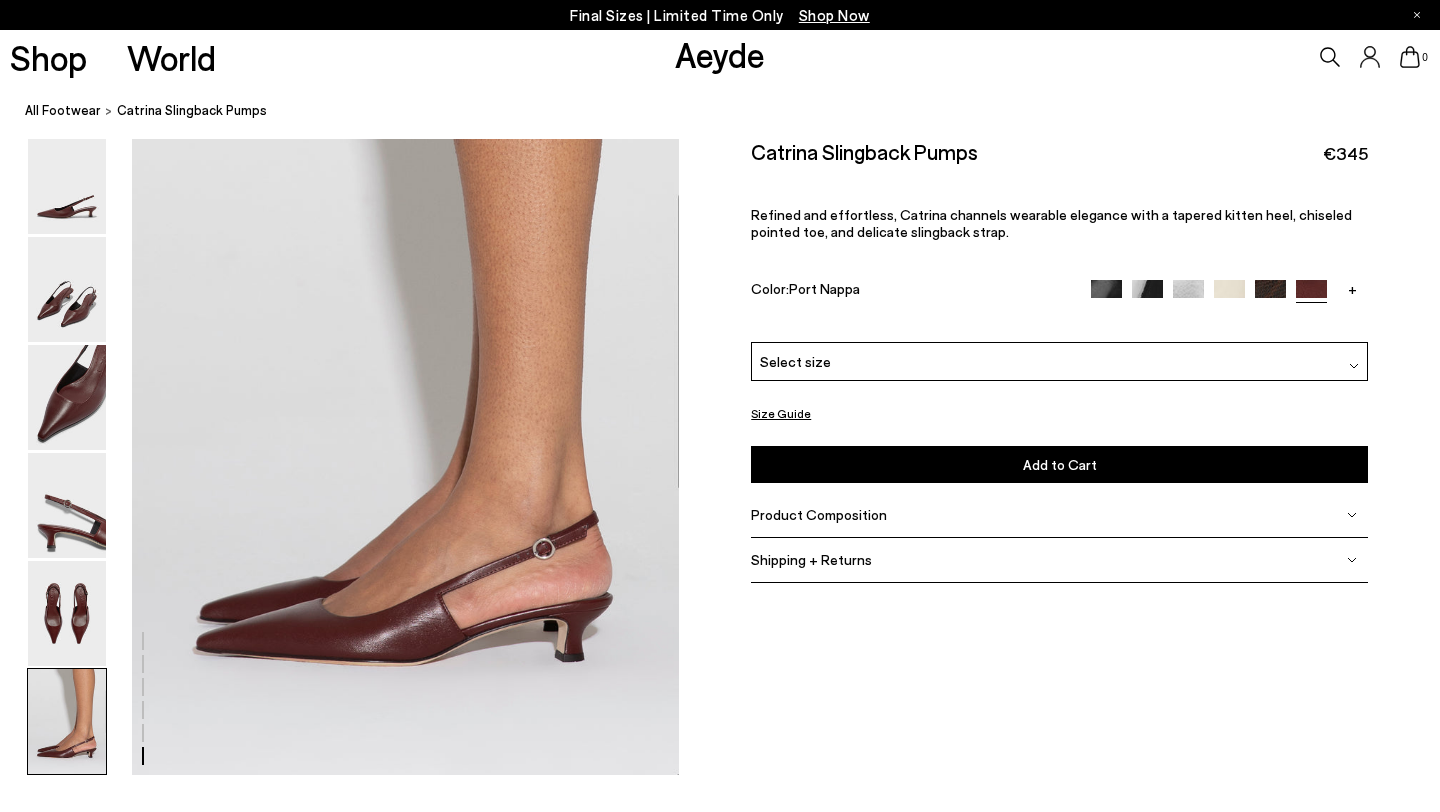 scroll, scrollTop: 3745, scrollLeft: 0, axis: vertical 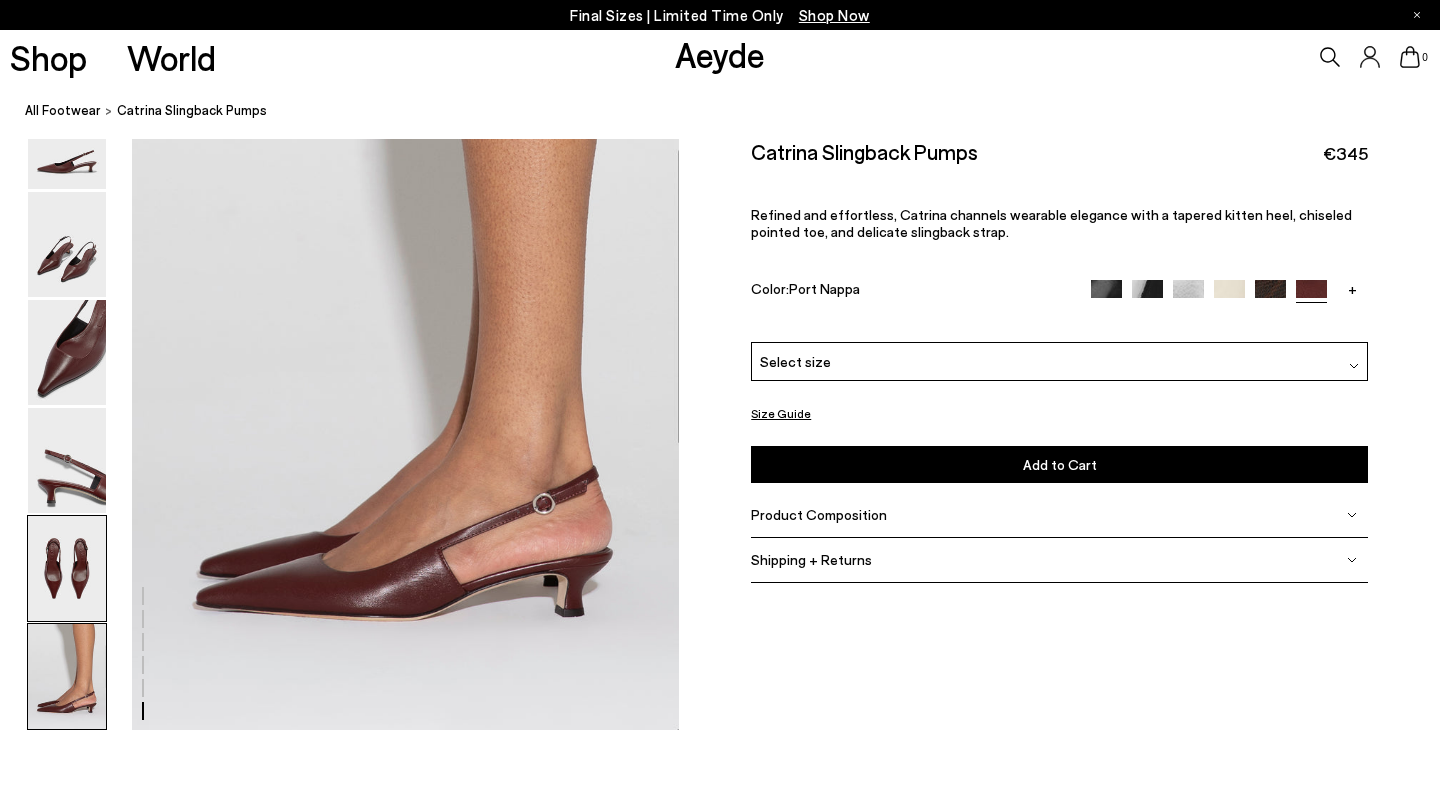 click at bounding box center (67, 568) 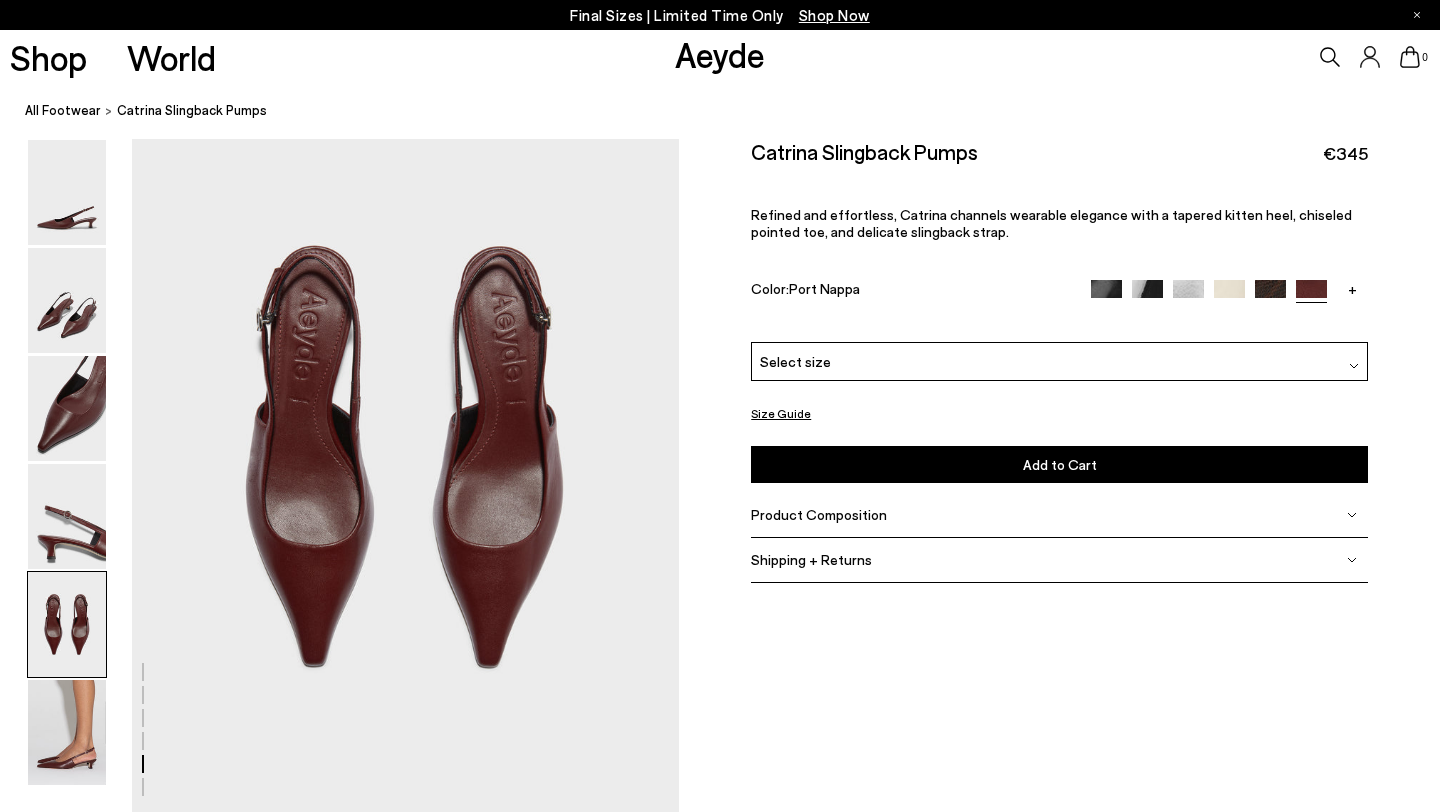 scroll, scrollTop: 2876, scrollLeft: 0, axis: vertical 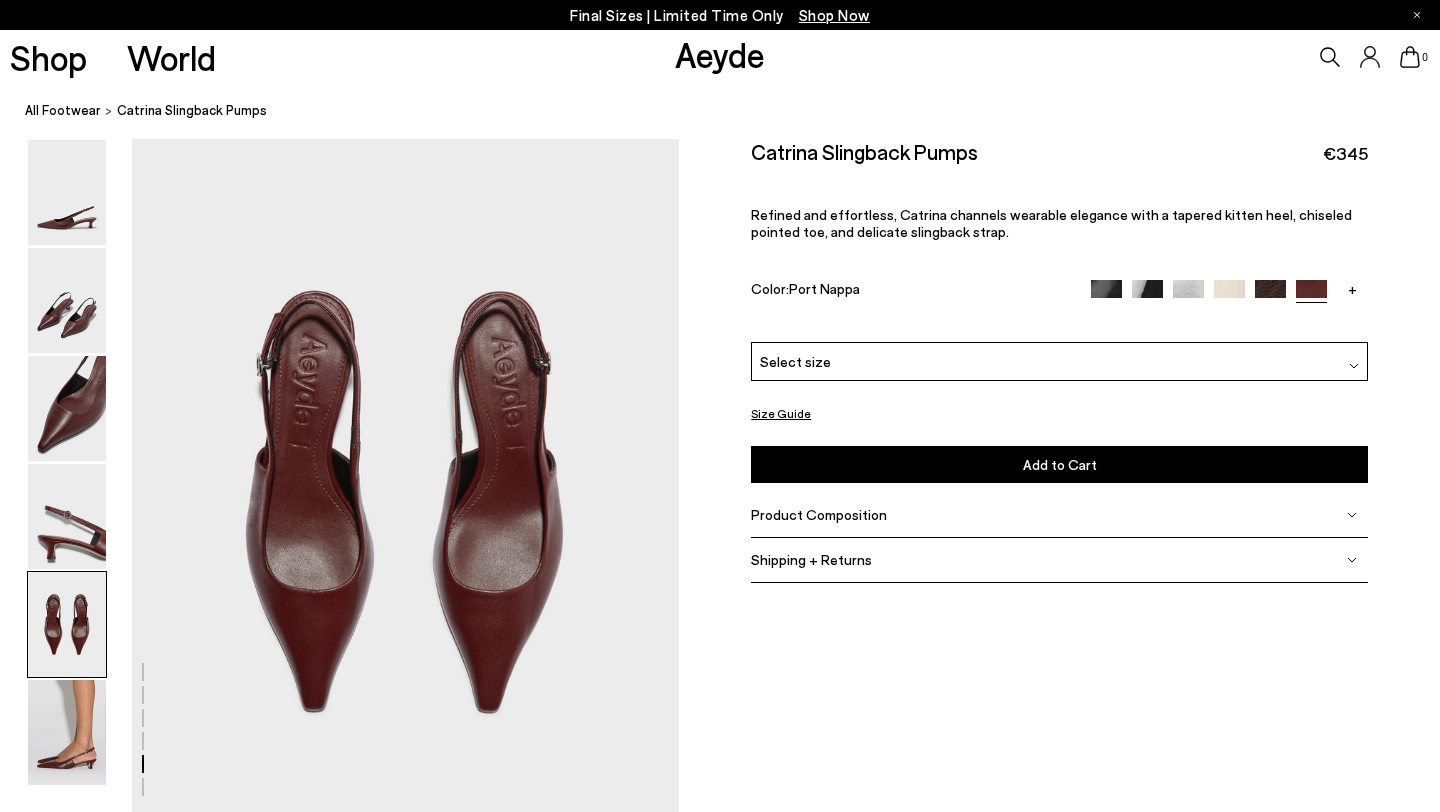 click on "Select size" at bounding box center (1059, 361) 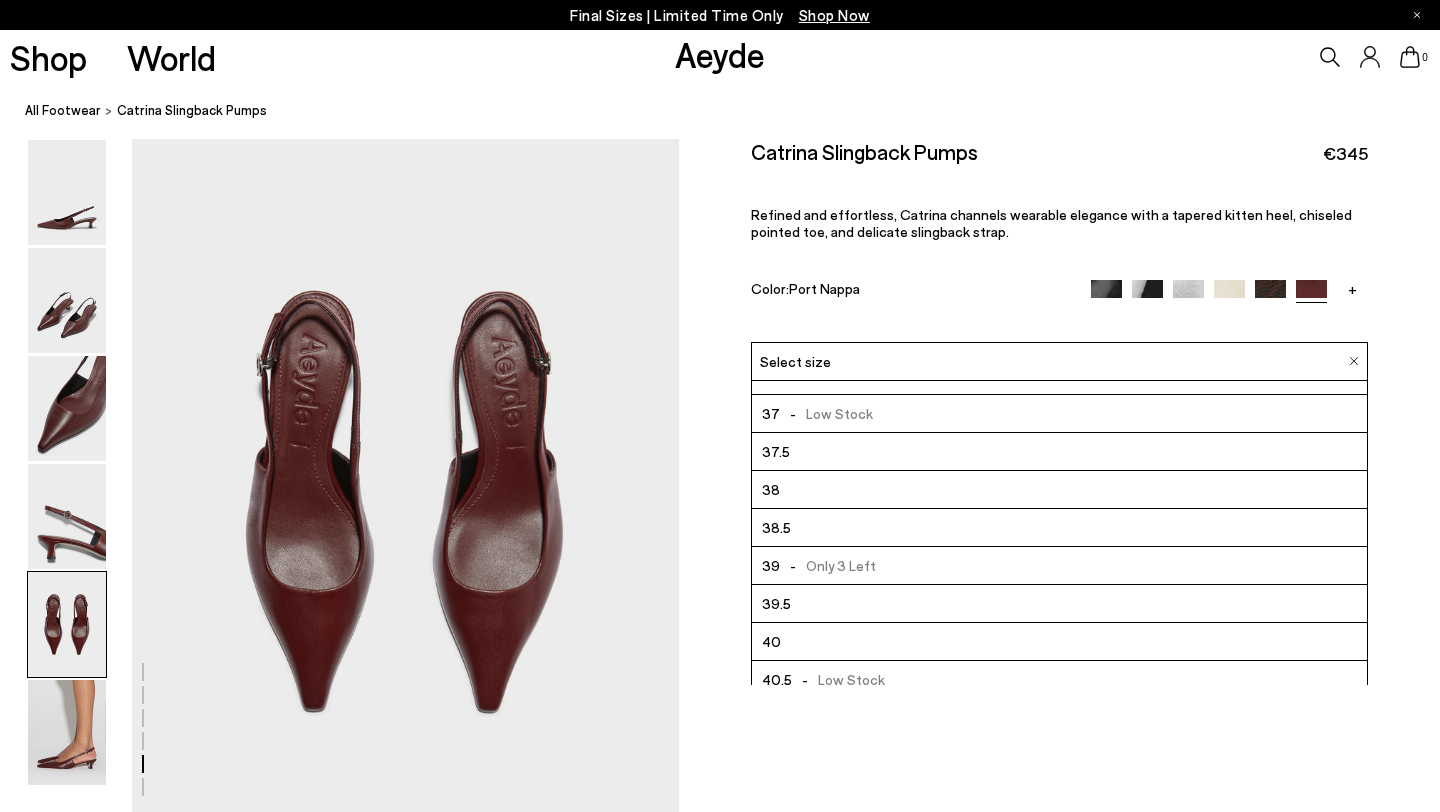 scroll, scrollTop: 0, scrollLeft: 0, axis: both 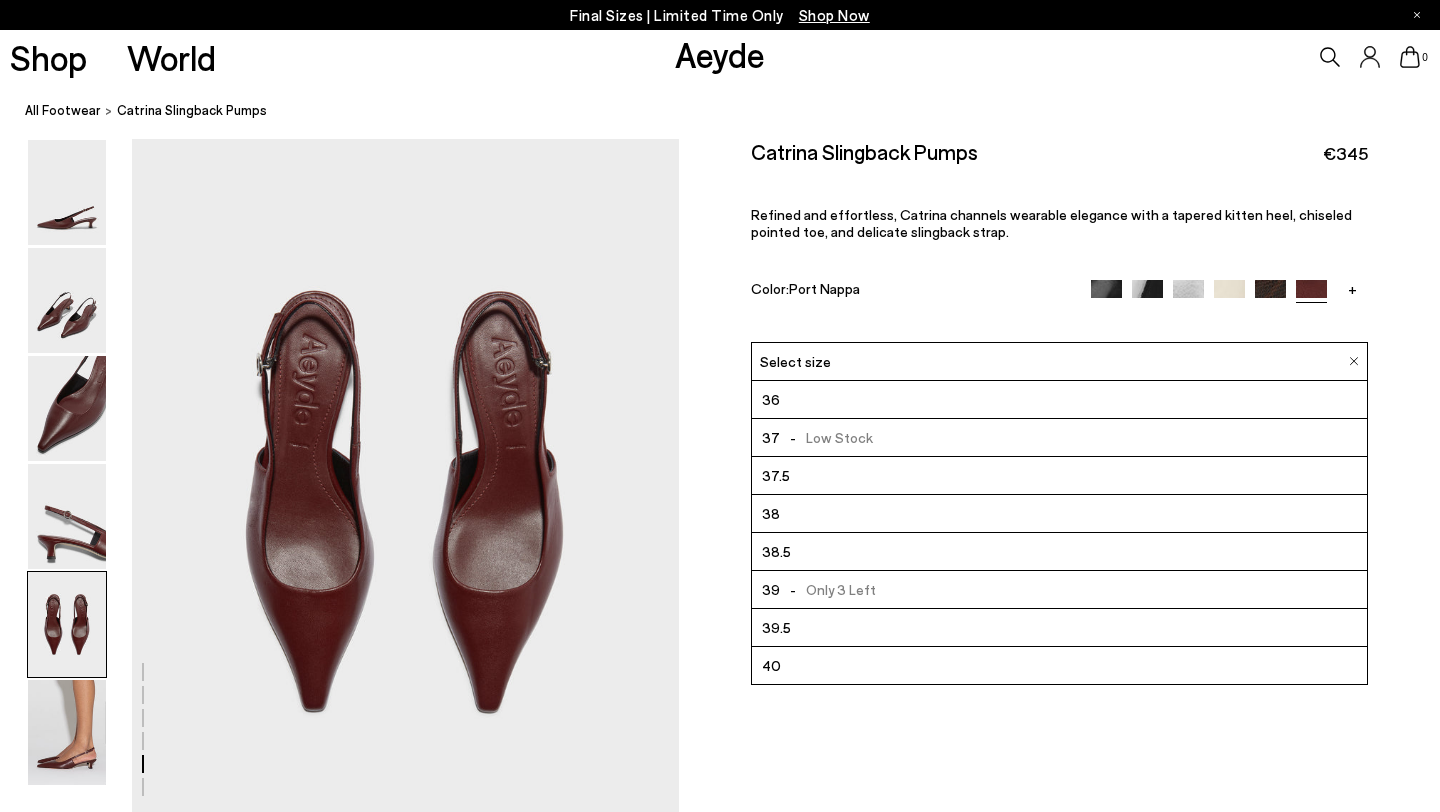 click on "36" at bounding box center [1059, 400] 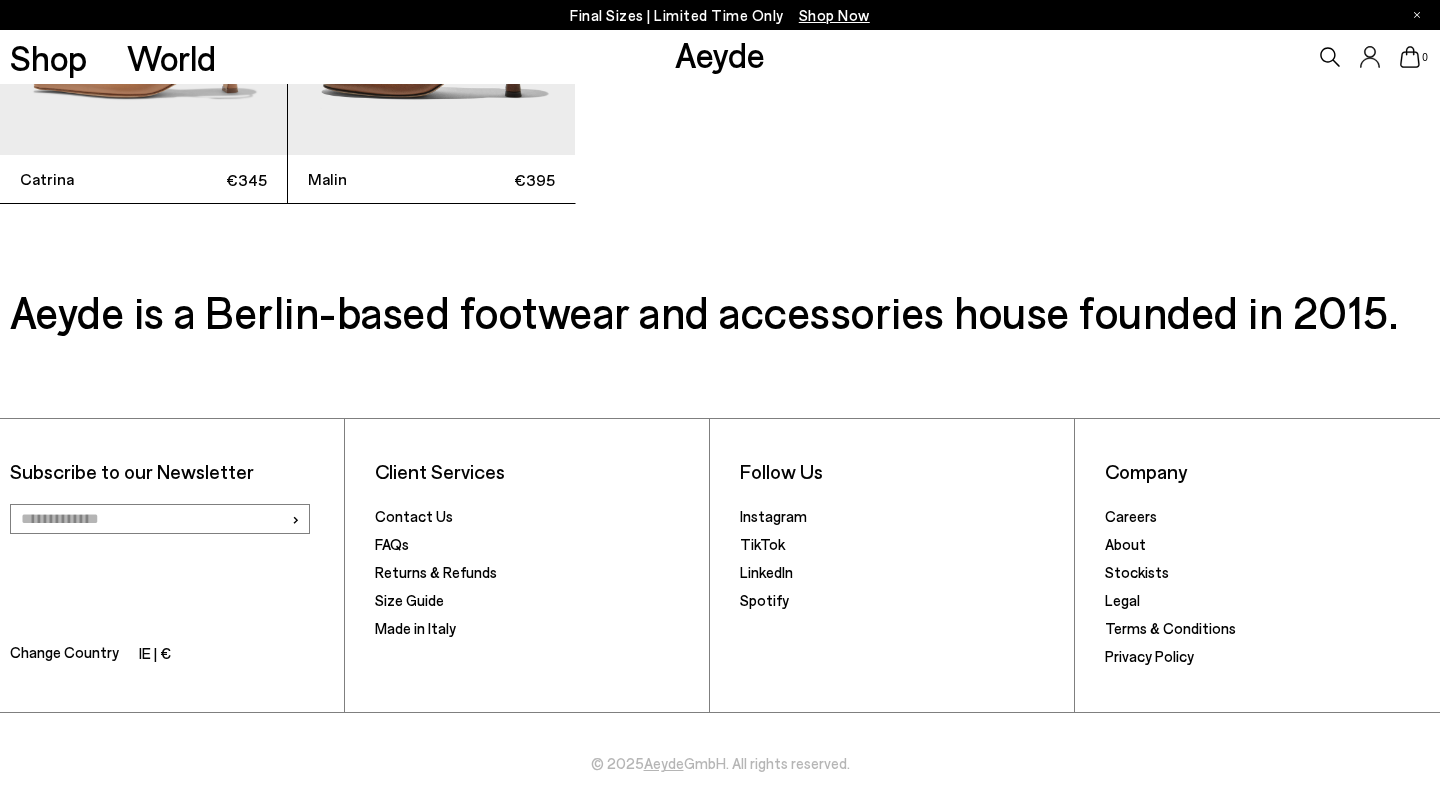 scroll, scrollTop: 5437, scrollLeft: 0, axis: vertical 